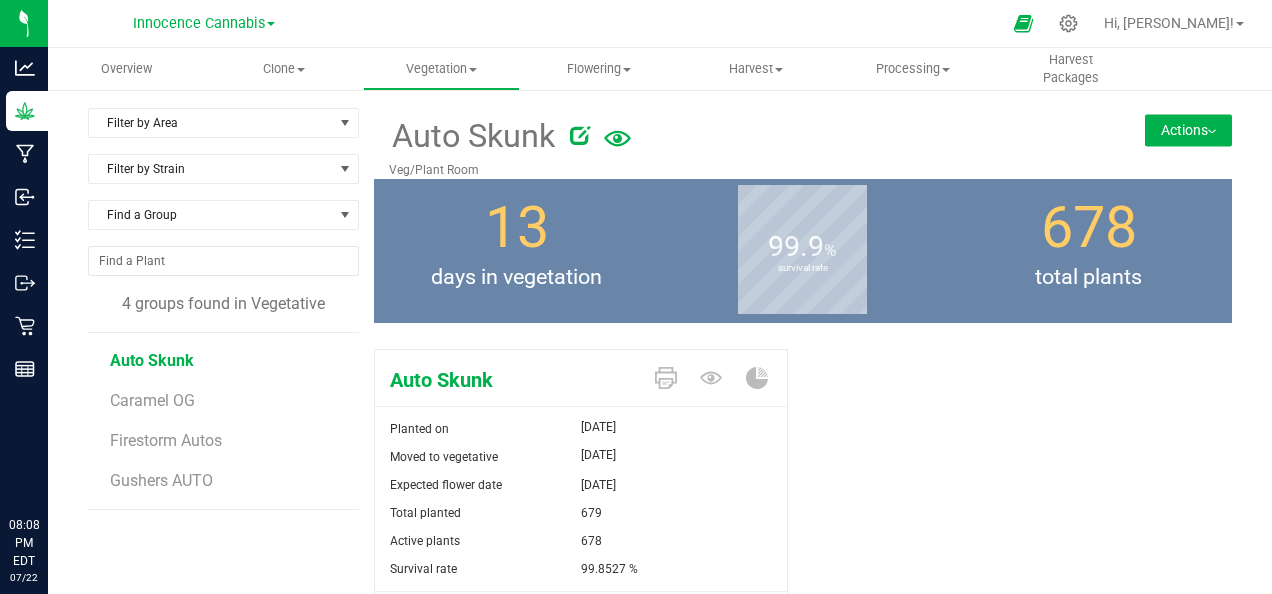 scroll, scrollTop: 0, scrollLeft: 0, axis: both 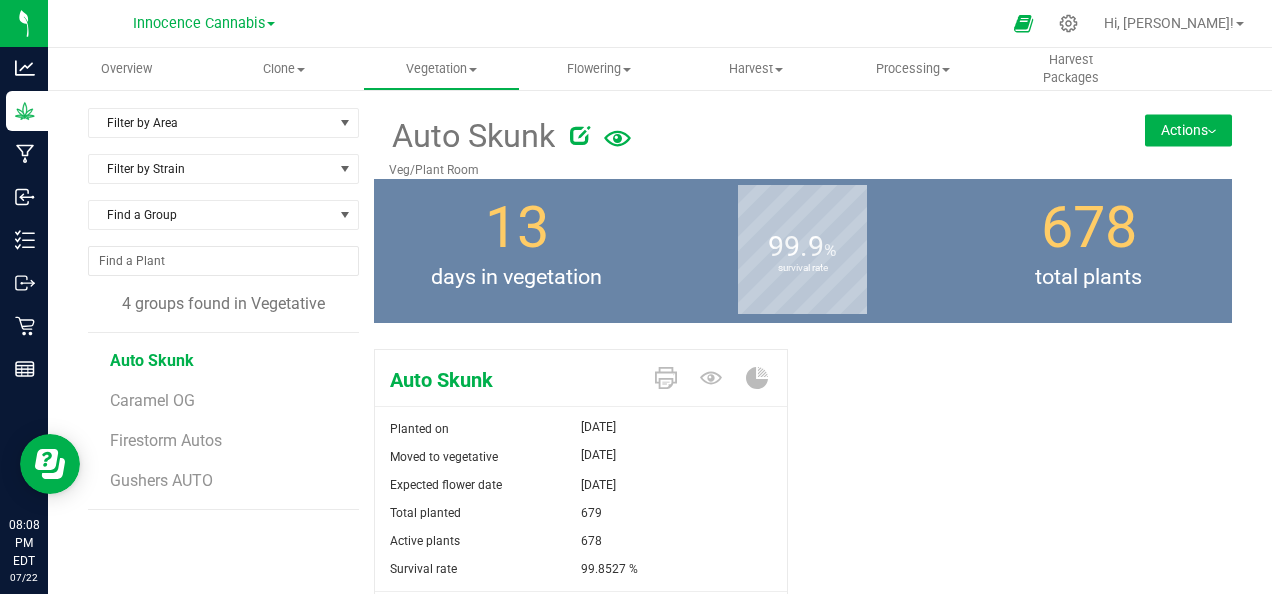 click on "Actions" at bounding box center [1188, 130] 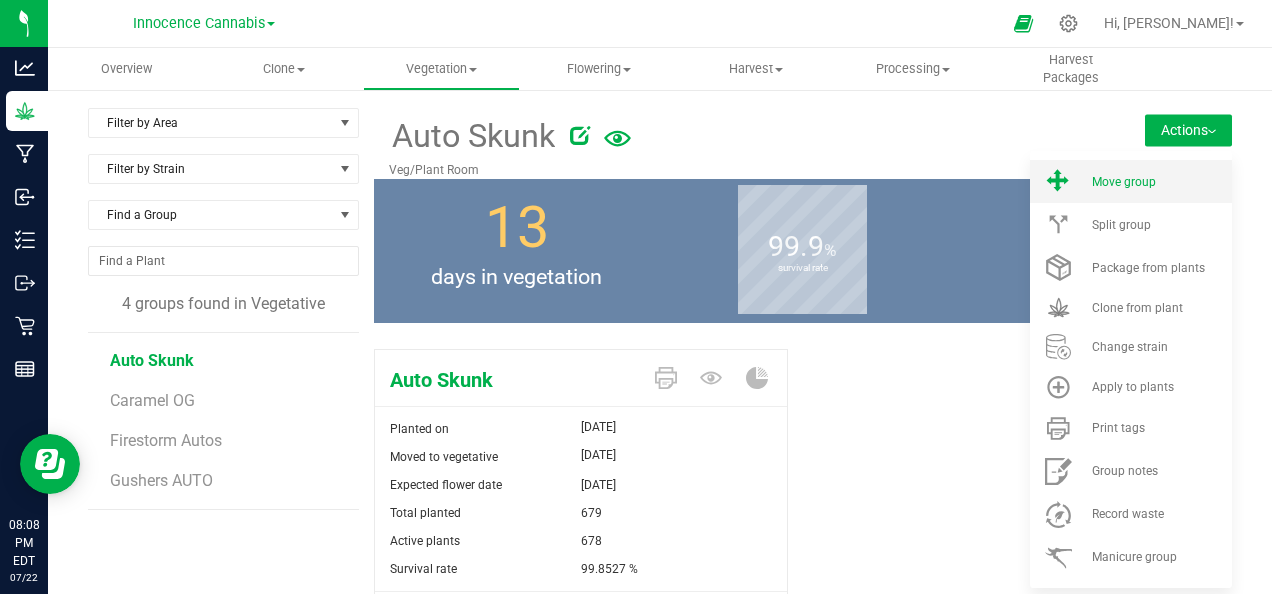 click on "Move group" at bounding box center [1131, 181] 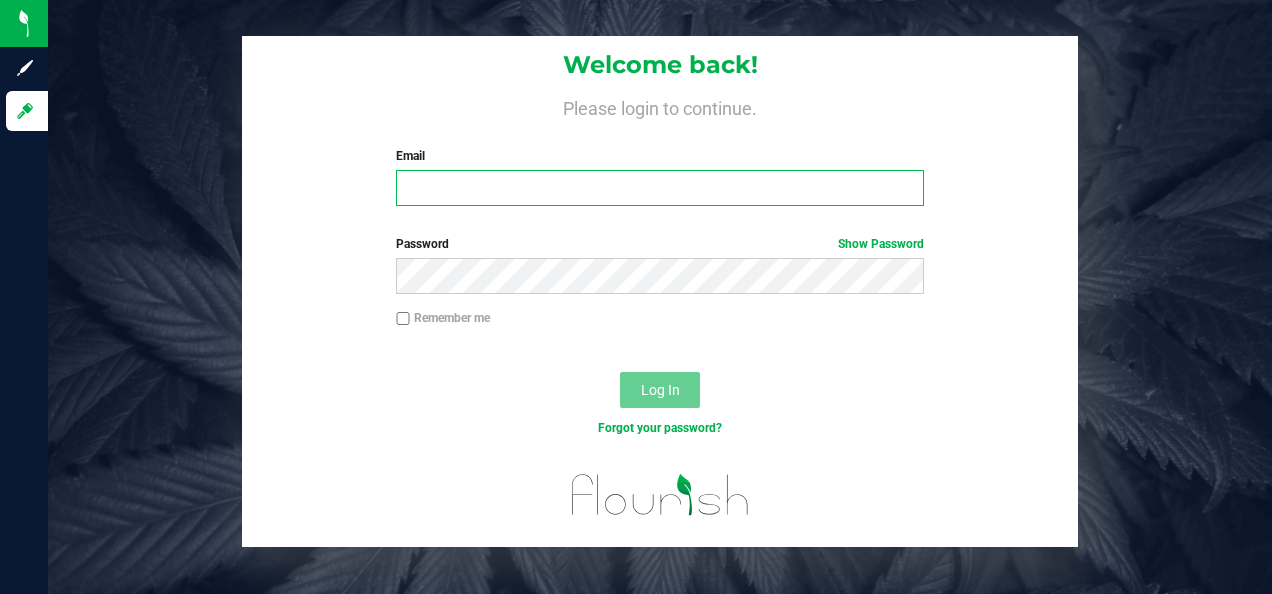 type on "[EMAIL_ADDRESS][DOMAIN_NAME]" 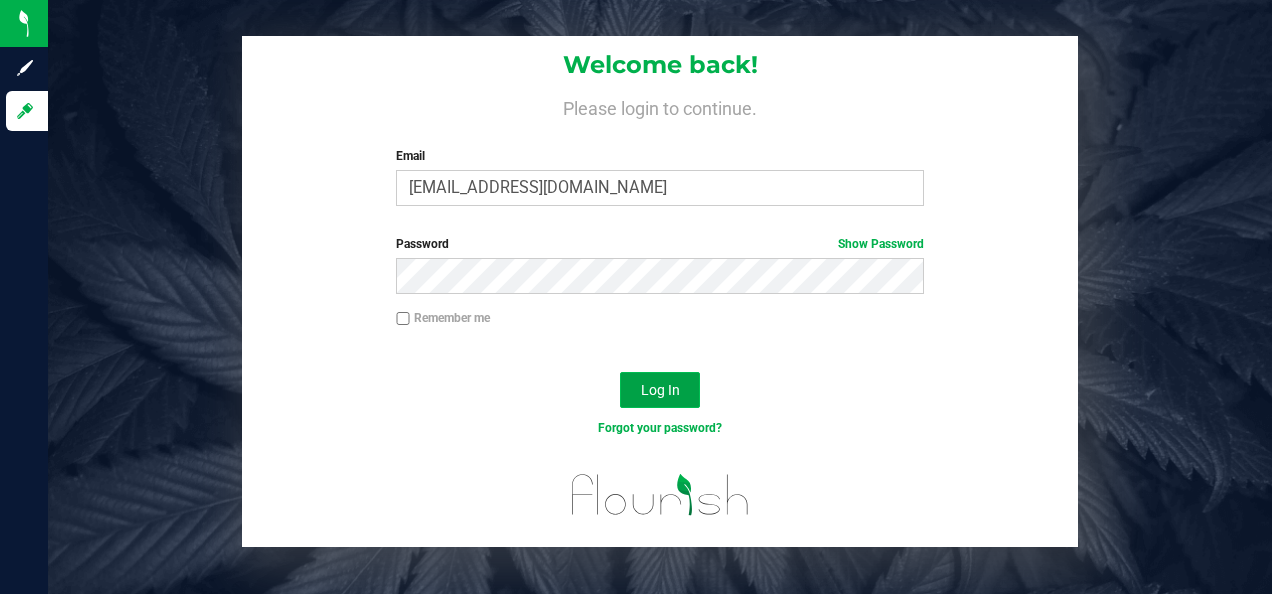 click on "Log In" at bounding box center (660, 390) 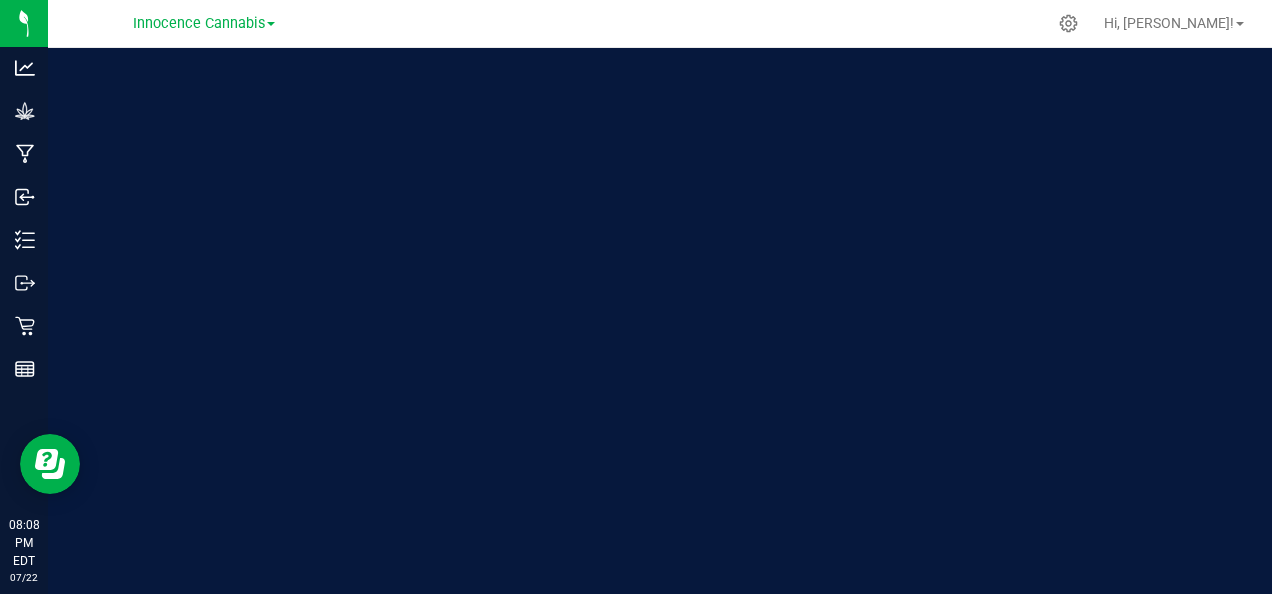 scroll, scrollTop: 0, scrollLeft: 0, axis: both 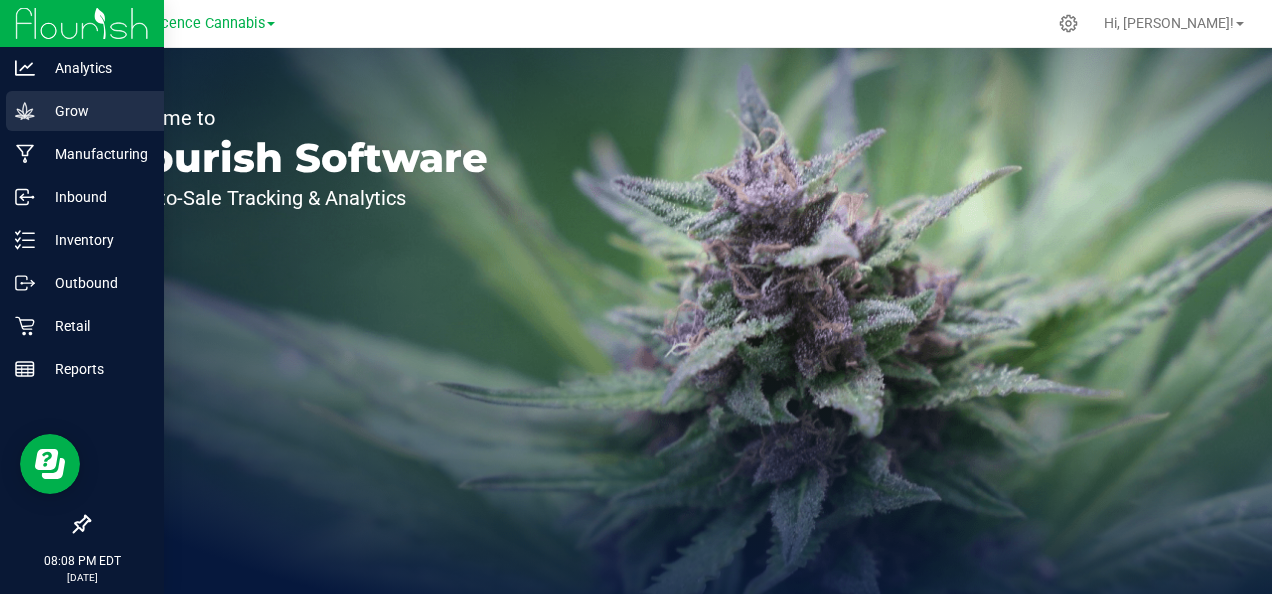 click on "Grow" at bounding box center (95, 111) 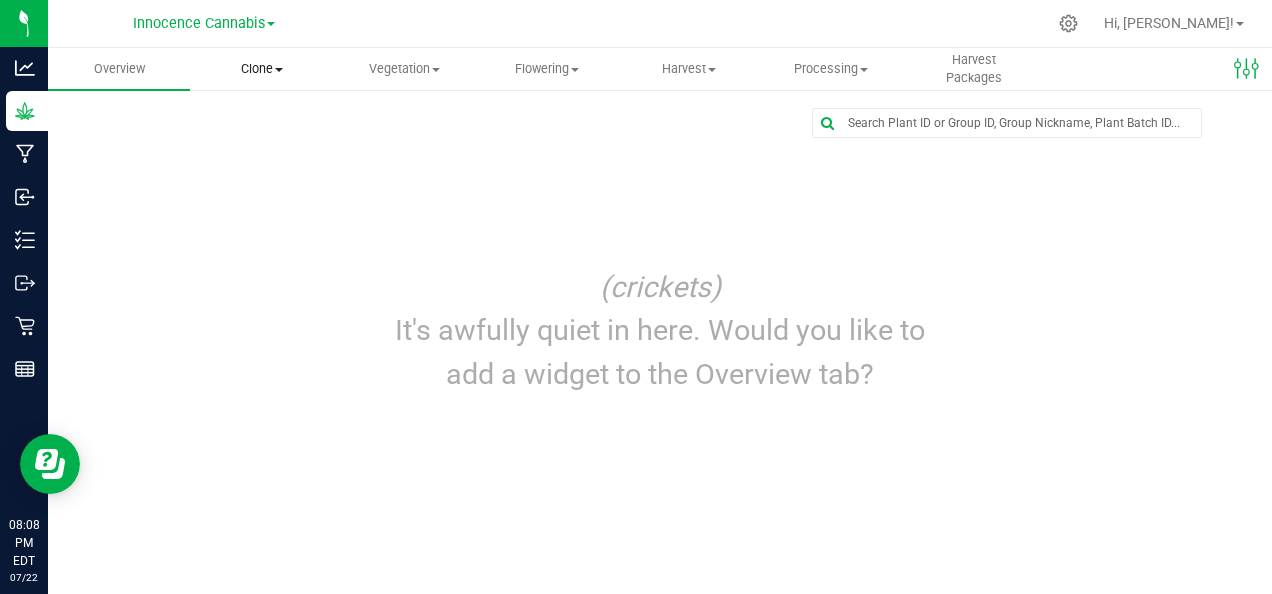 click on "Clone" at bounding box center [261, 69] 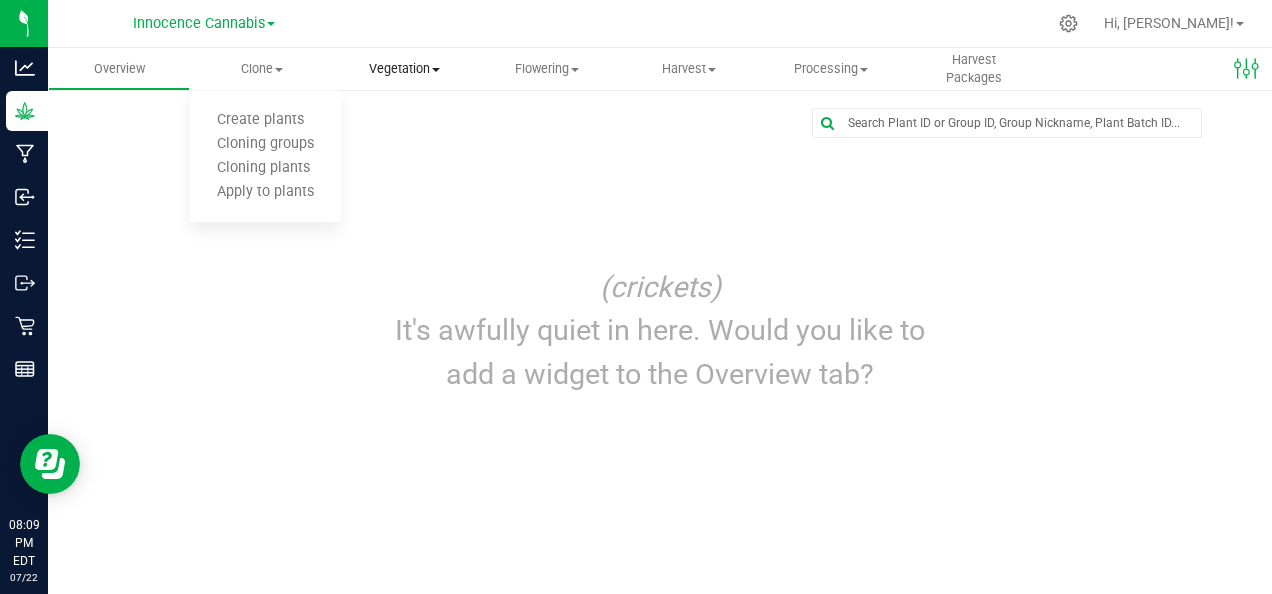 click on "Vegetation" at bounding box center (404, 69) 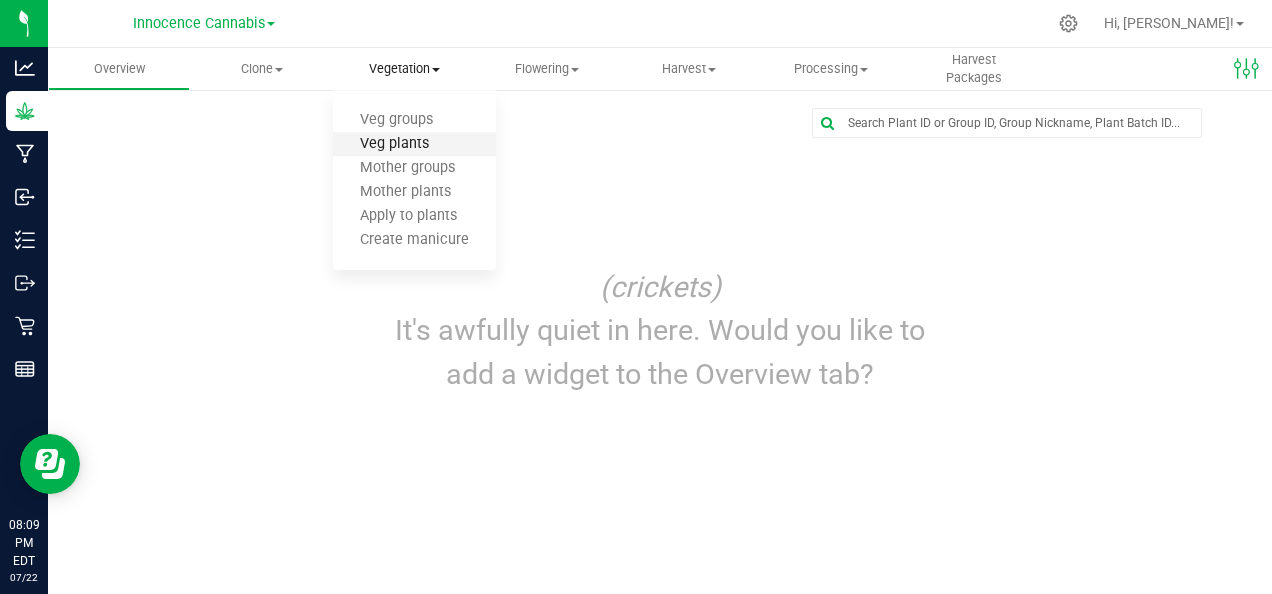 click on "Veg plants" at bounding box center (394, 144) 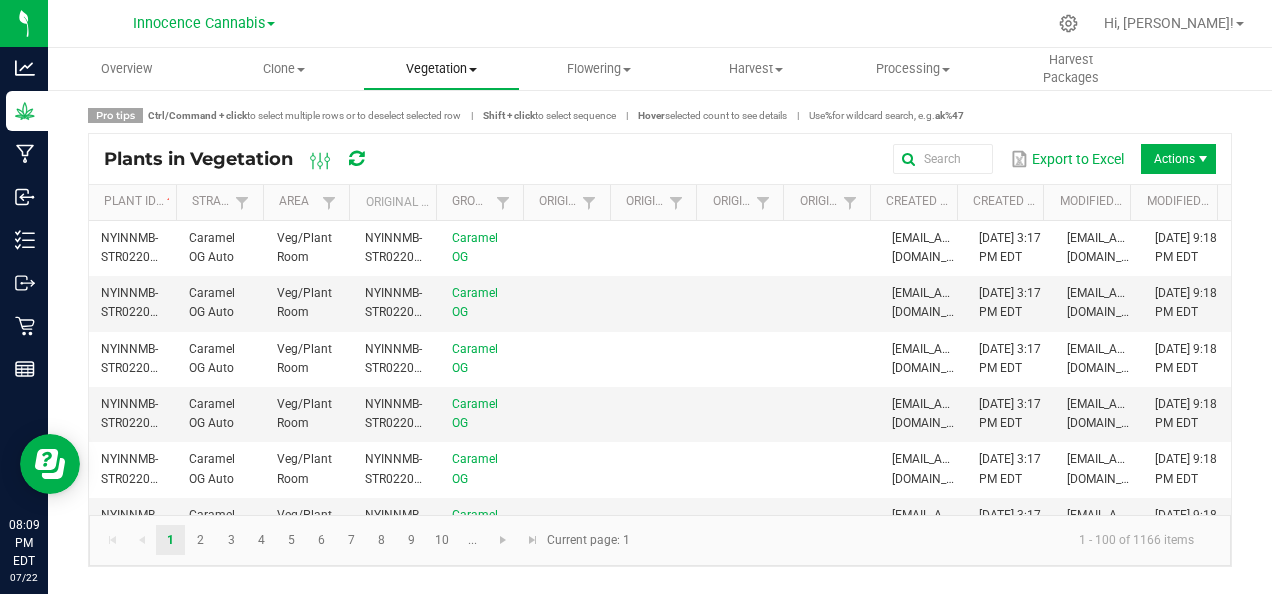 click on "Vegetation" at bounding box center (441, 69) 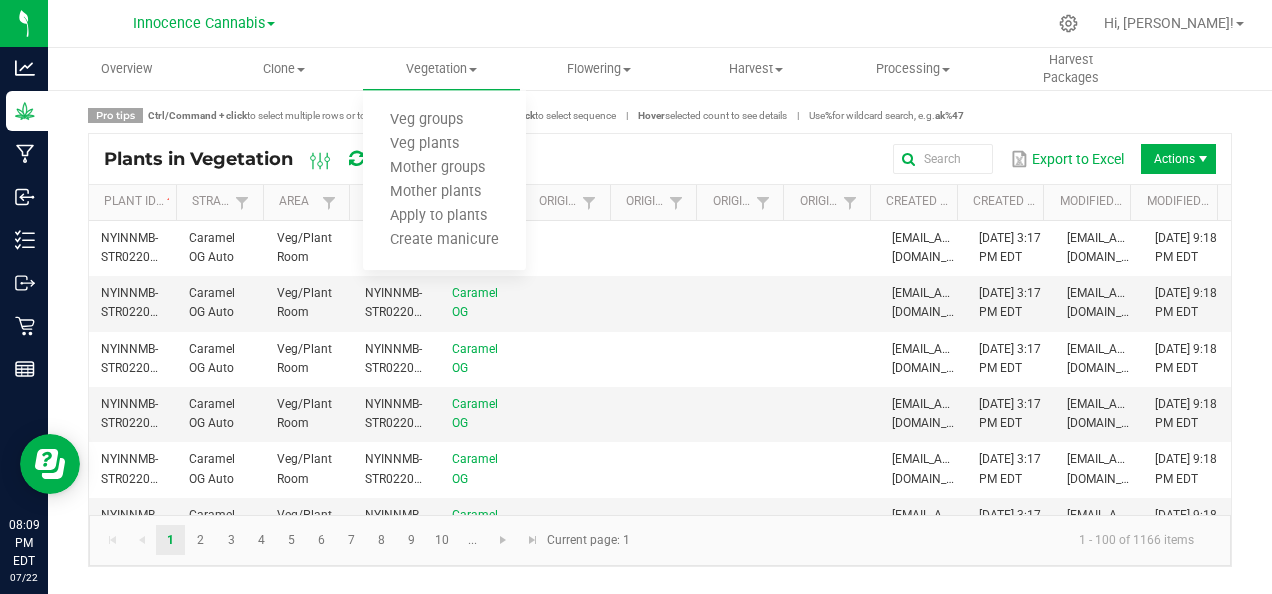 click on "Pro tips  Ctrl/Command + click  to select multiple rows or to deselect selected row | Shift + click  to select sequence | Hover  selected count to see details | Use  %  for wildcard search, e.g.  ak%47  Plants in Vegetation   Export to Excel   Actions  Plant ID Strain Area Original Plant ID Group Origin Group Origin Plant Origin Package ID Origin Package Lot Number Created By Created Date Modified By Modified Date  NYINNMB-STR02200000002   Caramel OG Auto   Veg/Plant Room   NYINNMB-STR02200000002   Caramel OG               [EMAIL_ADDRESS][DOMAIN_NAME]   [DATE] 3:17 PM EDT   [EMAIL_ADDRESS][DOMAIN_NAME]   [DATE] 9:18 PM EDT   NYINNMB-STR02200000003   Caramel OG Auto   Veg/Plant Room   NYINNMB-STR02200000003   Caramel OG               [EMAIL_ADDRESS][DOMAIN_NAME]   [DATE] 3:17 PM EDT   [EMAIL_ADDRESS][DOMAIN_NAME]   [DATE] 9:18 PM EDT   NYINNMB-STR02200000004   Caramel OG Auto   Veg/Plant Room   NYINNMB-STR02200000004   Caramel OG               [EMAIL_ADDRESS][DOMAIN_NAME]   Caramel OG Auto" at bounding box center [660, 337] 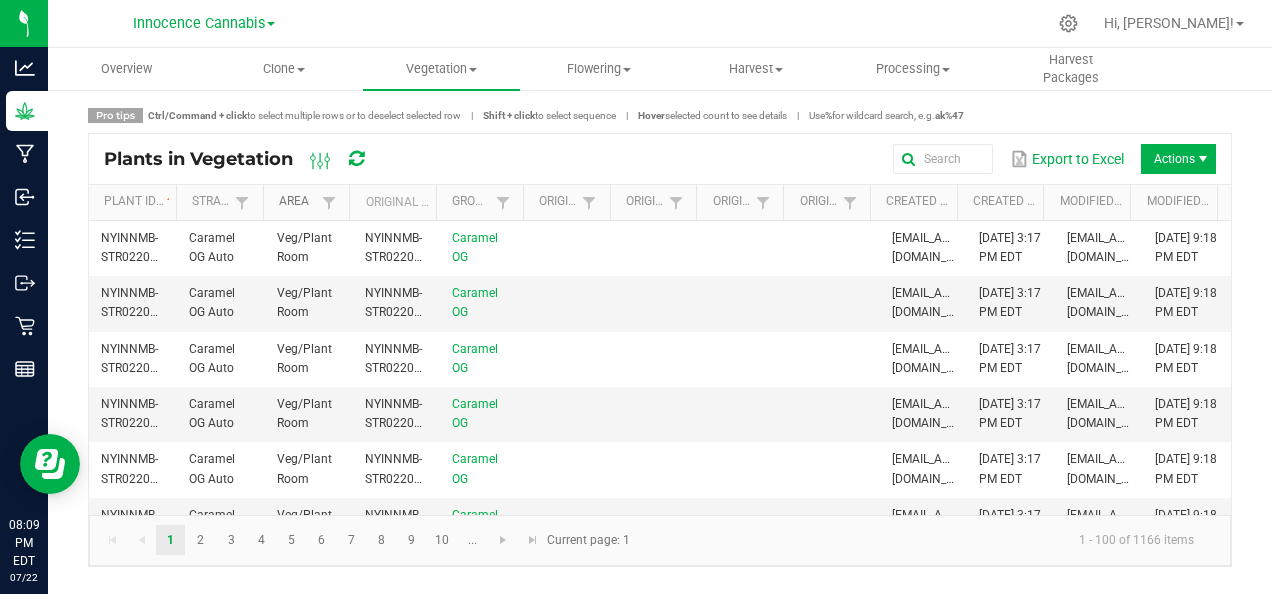 click on "Area" at bounding box center [298, 202] 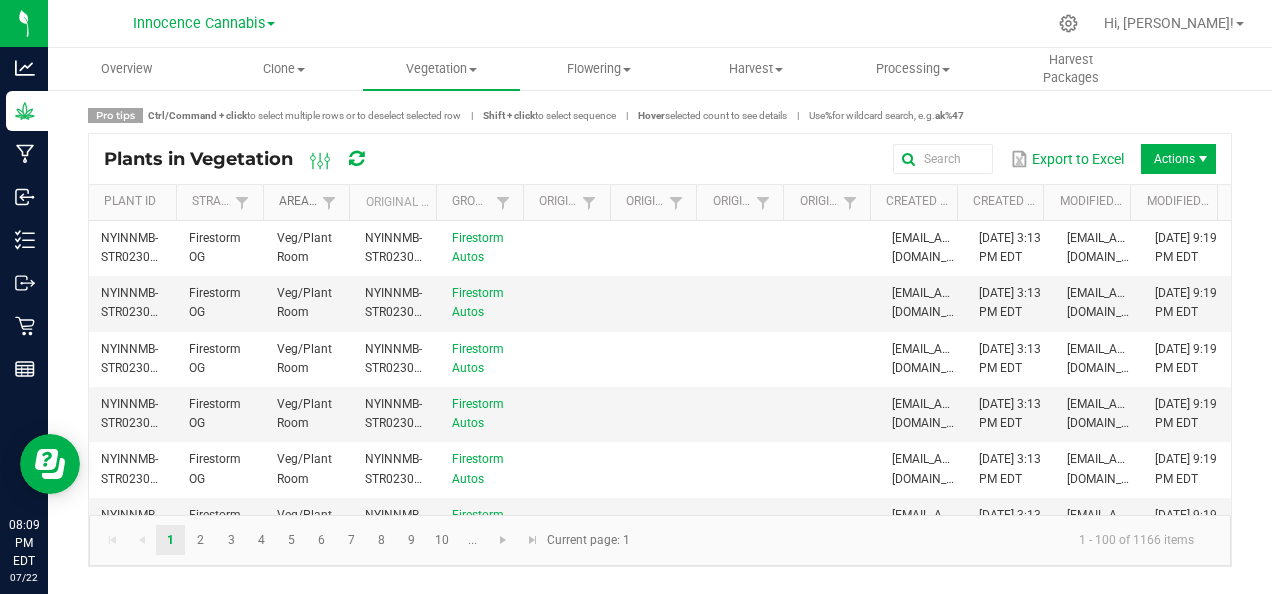 click on "Area" at bounding box center [298, 202] 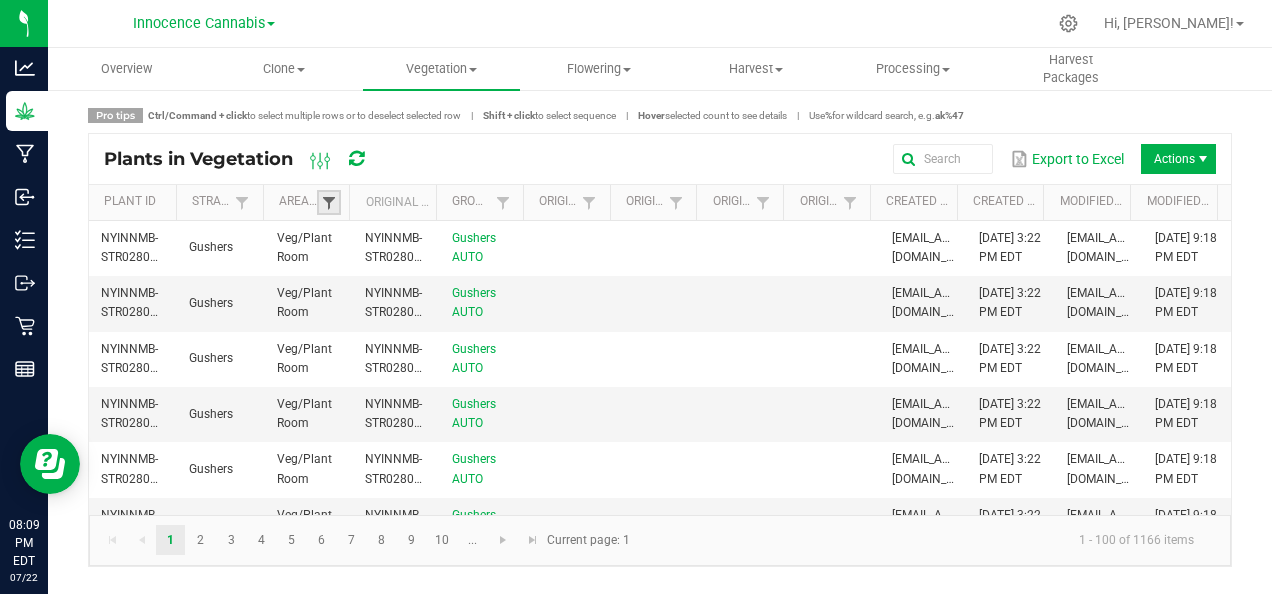 click at bounding box center (329, 203) 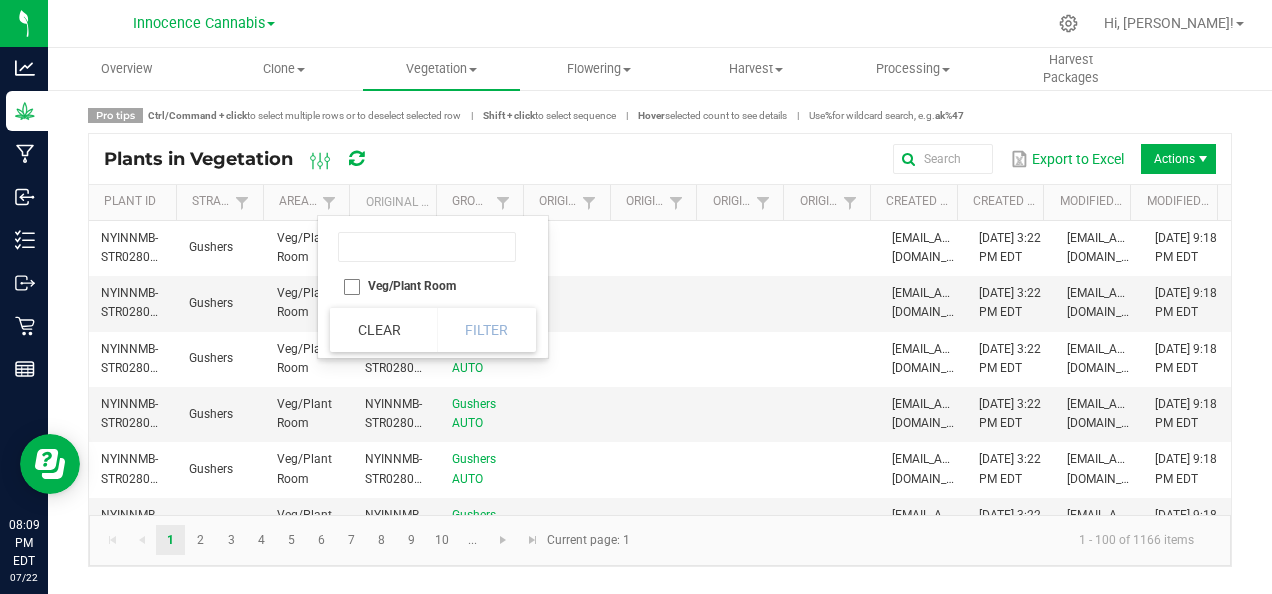 click on "Clear Filter" at bounding box center [433, 329] 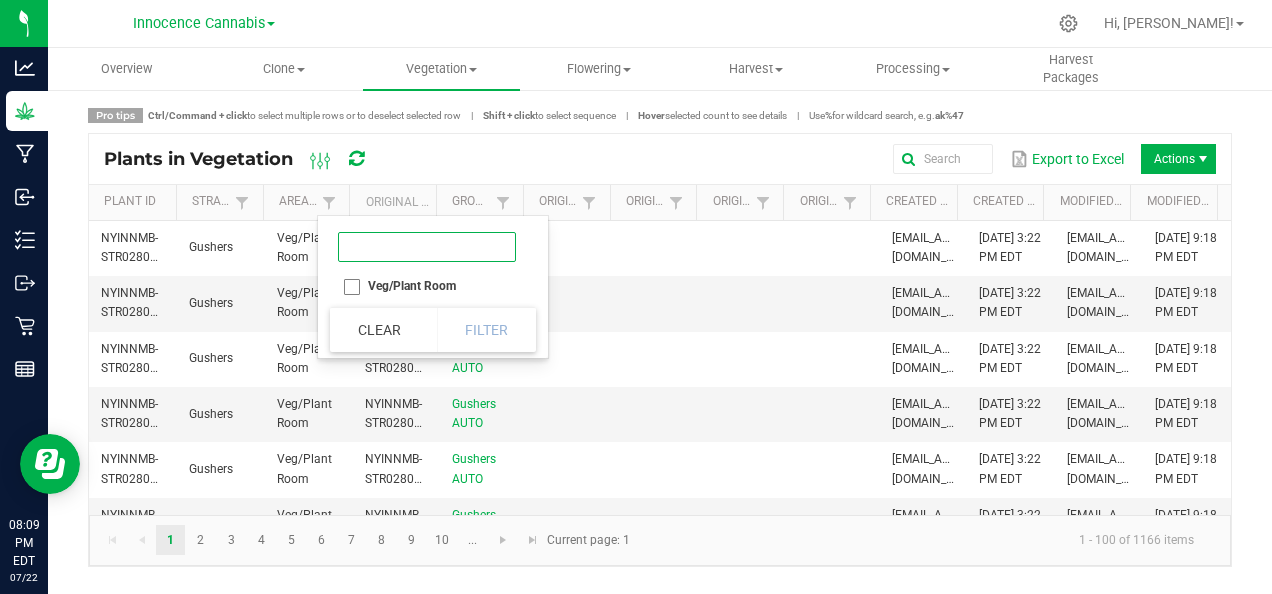 click at bounding box center (427, 247) 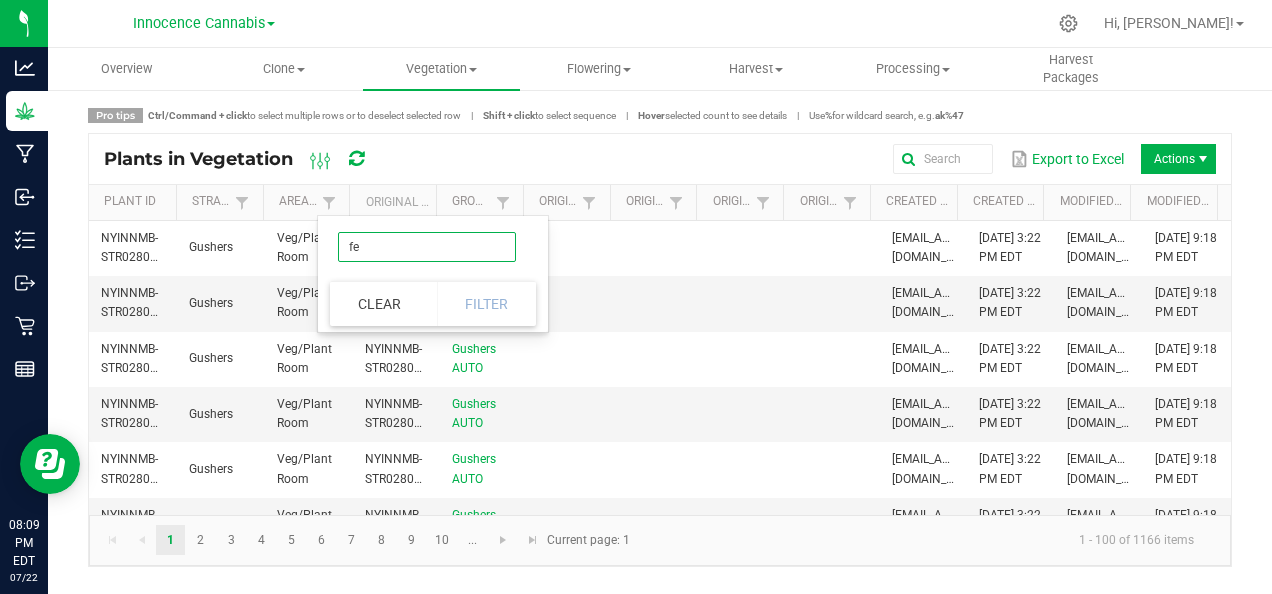 type on "f" 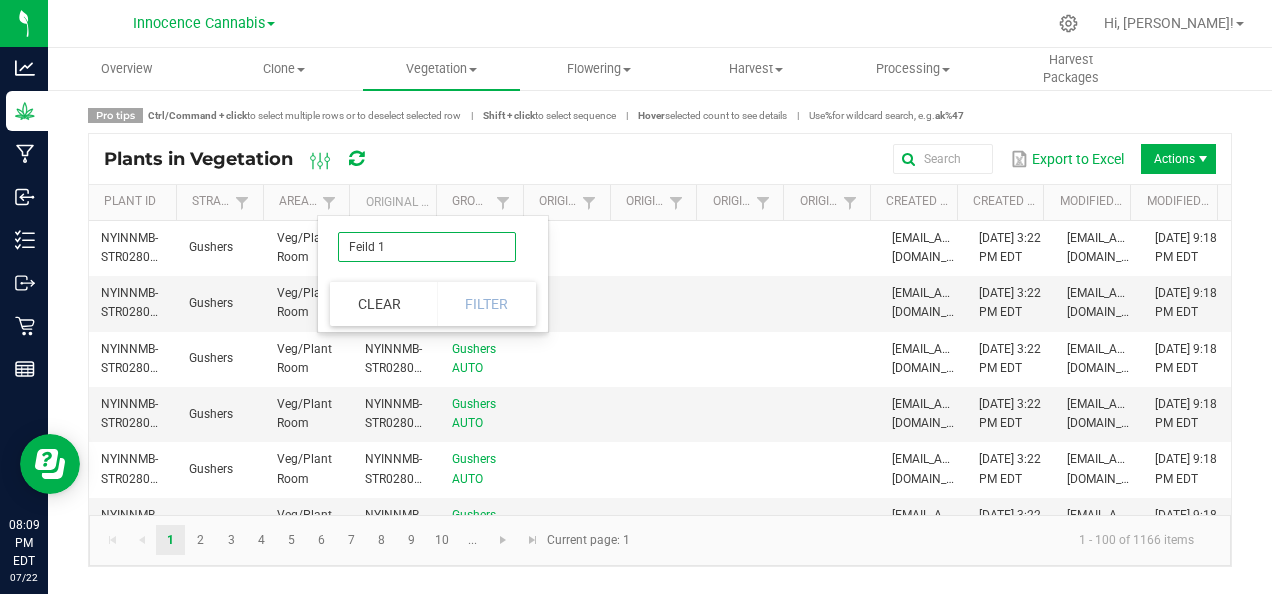 type on "Feild 1" 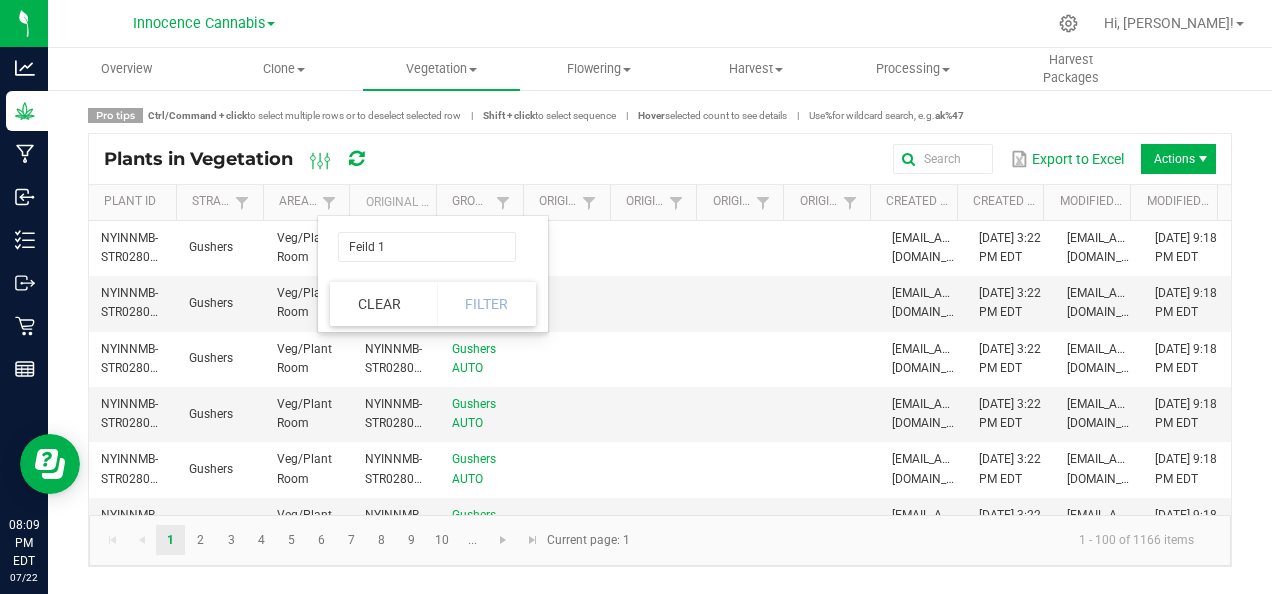 click on "Feild 1" at bounding box center (427, 247) 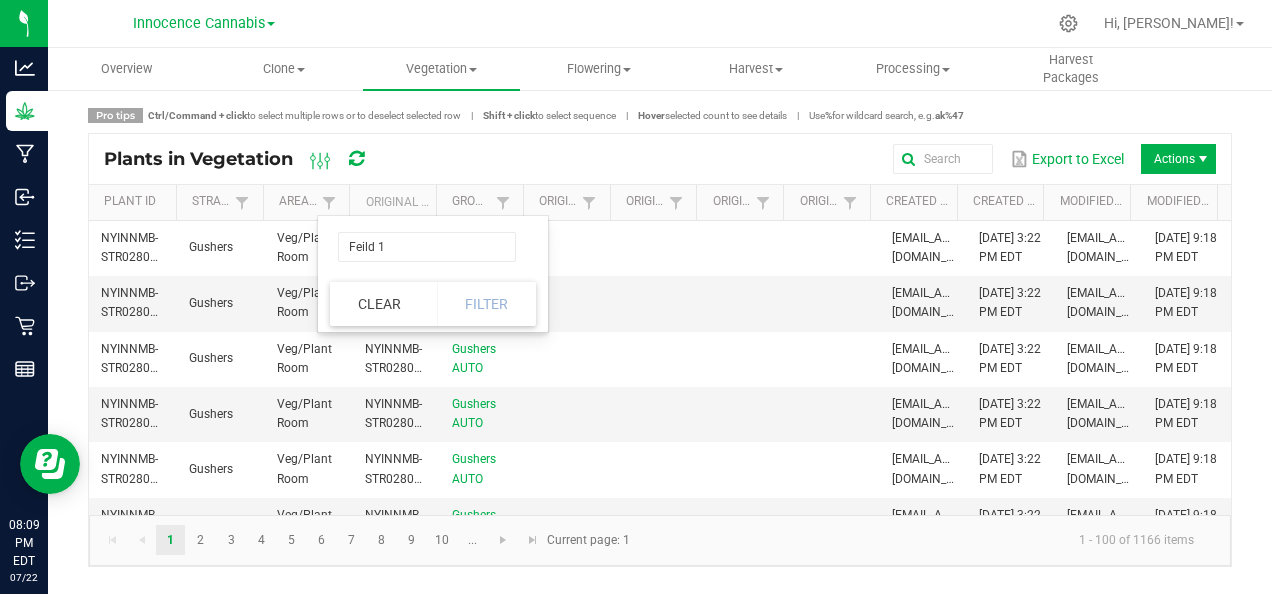 click on "Export to Excel   Actions" at bounding box center [807, 159] 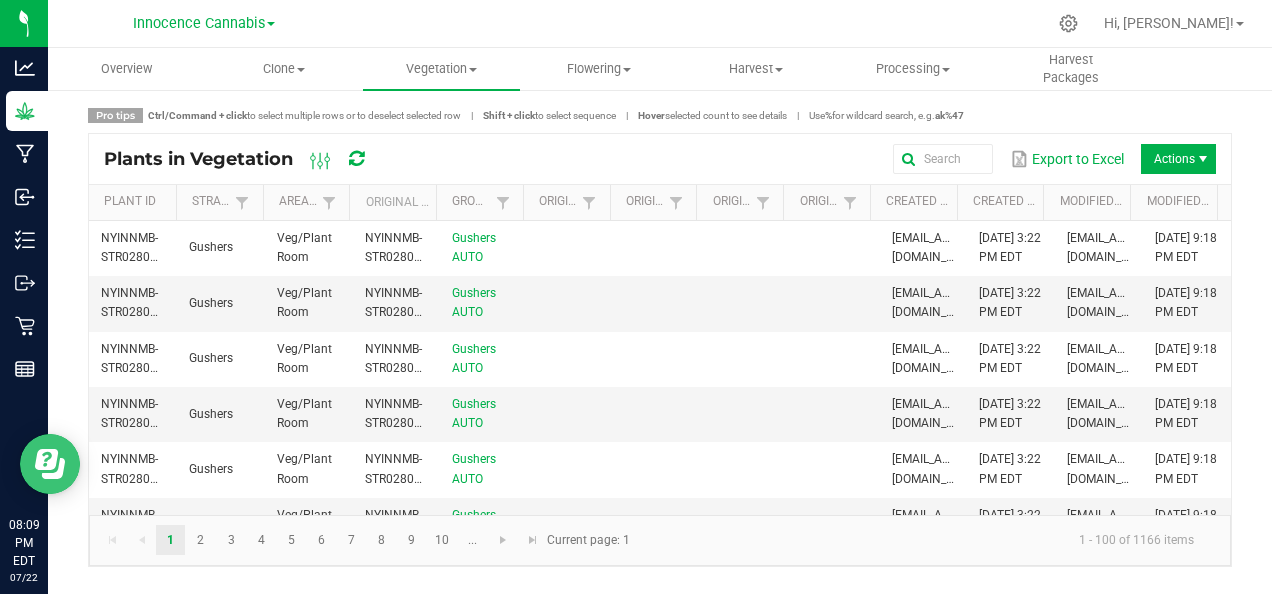 click 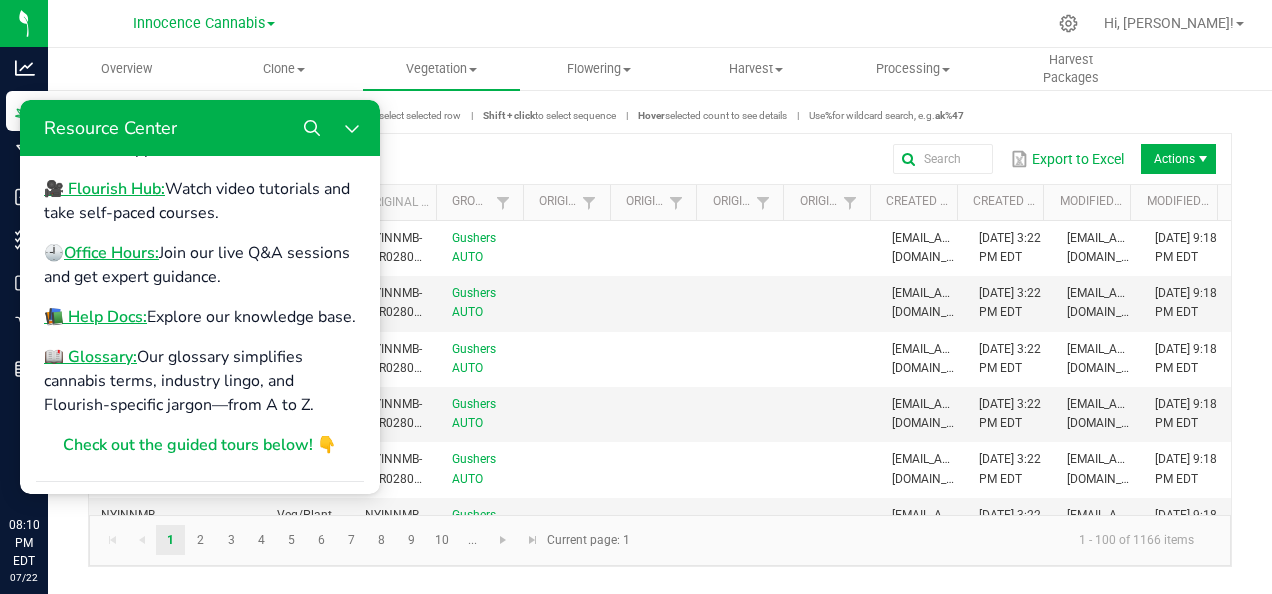 scroll, scrollTop: 159, scrollLeft: 0, axis: vertical 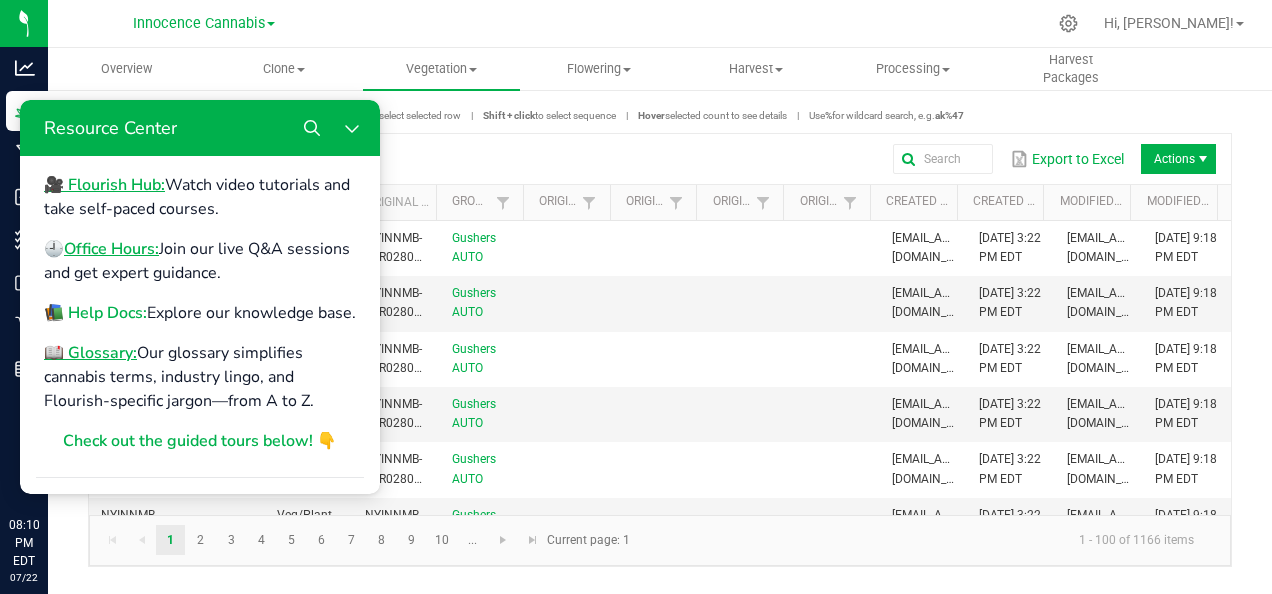 click on "📚 Help Docs:" at bounding box center [95, 313] 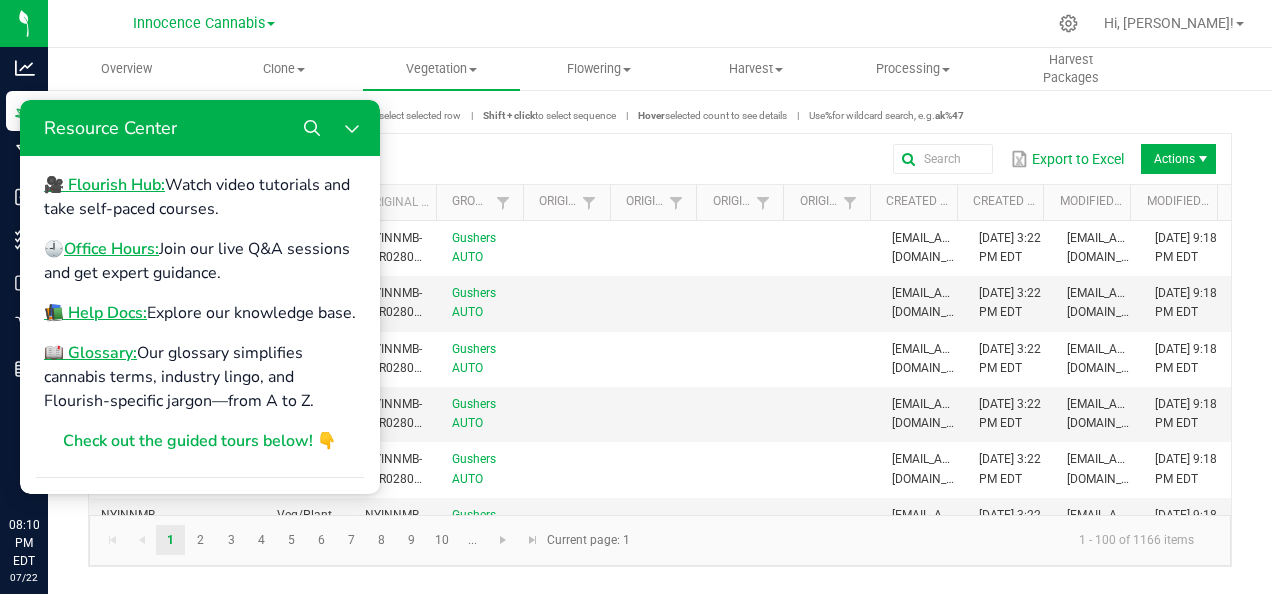 click at bounding box center [702, 23] 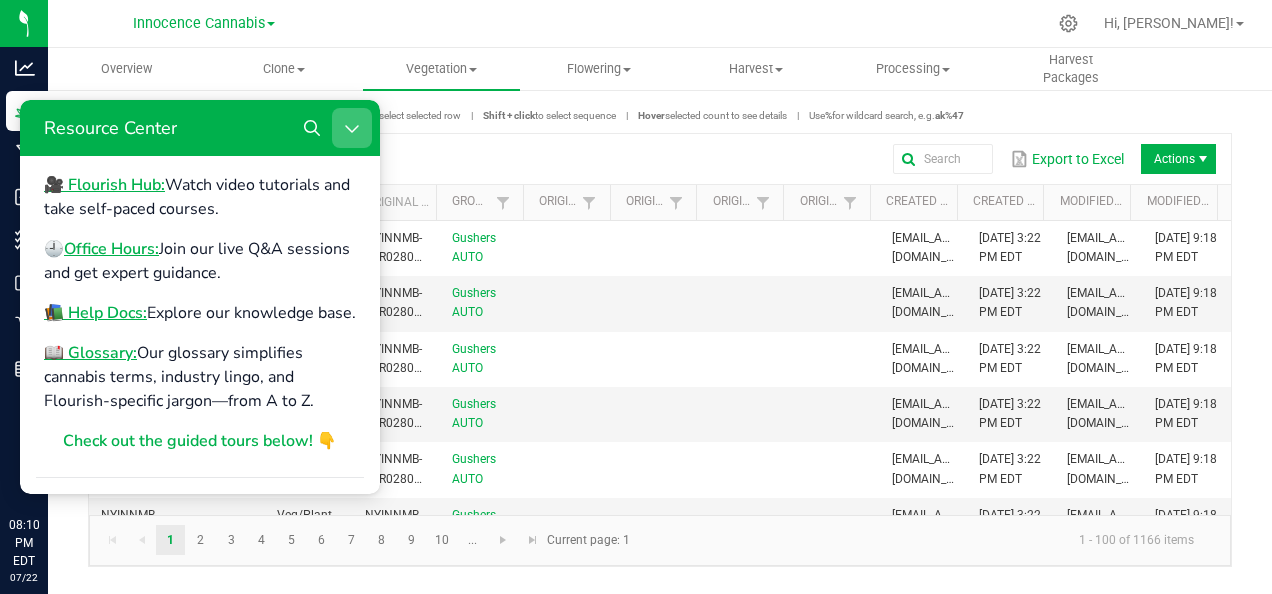 click 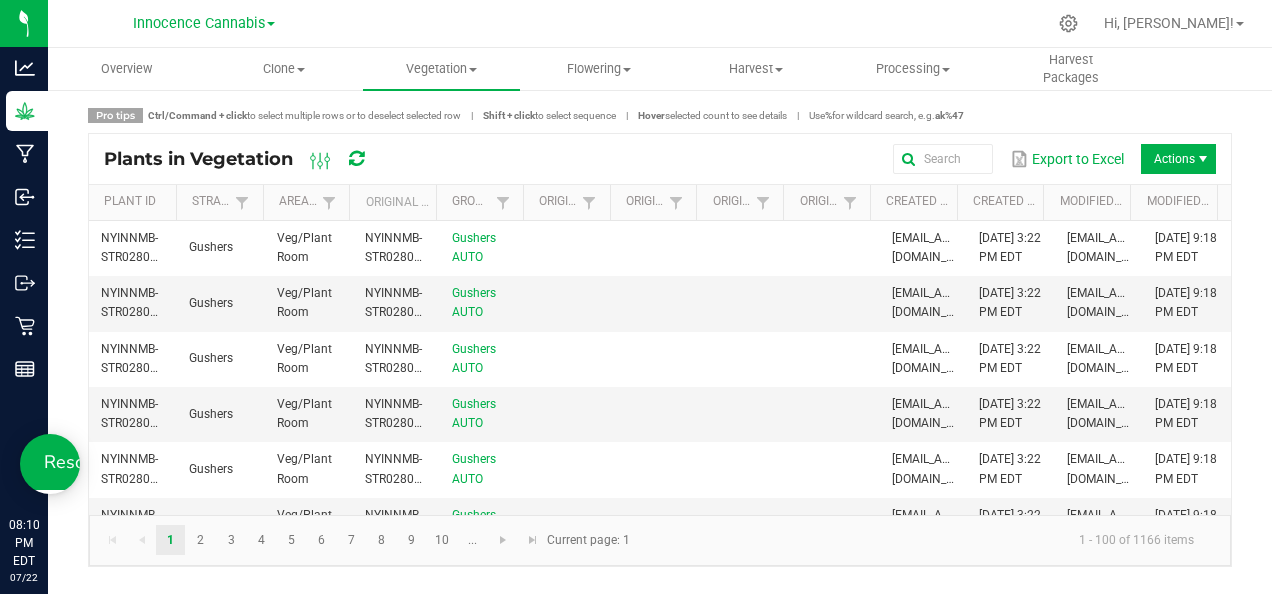 scroll, scrollTop: 0, scrollLeft: 0, axis: both 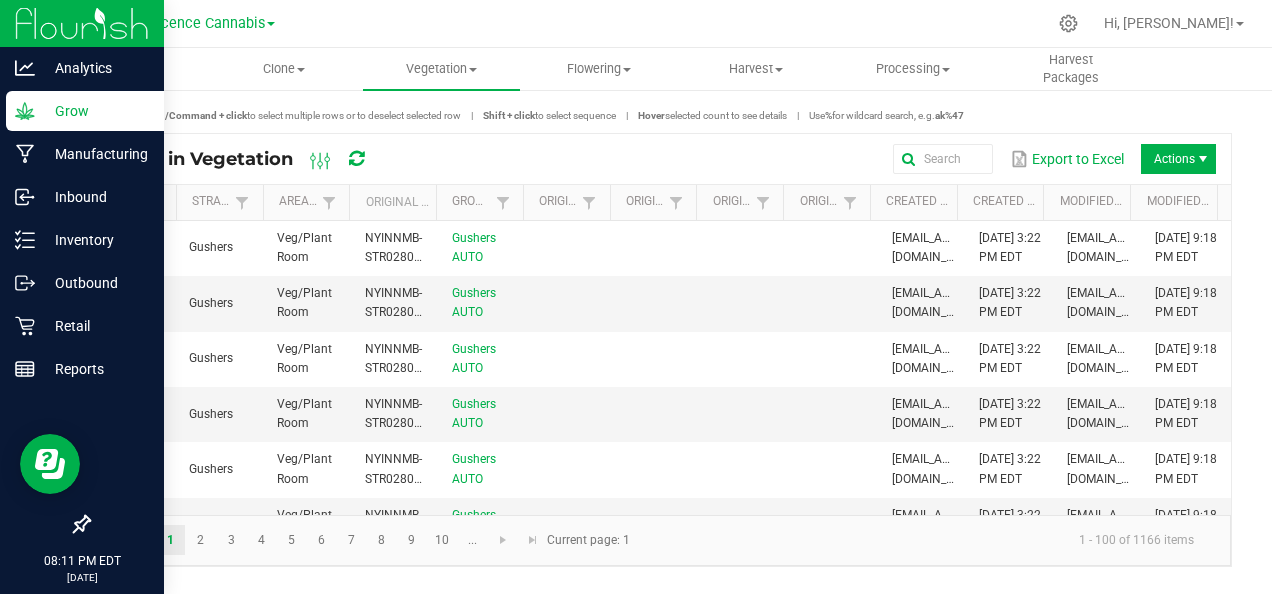 click at bounding box center (82, 23) 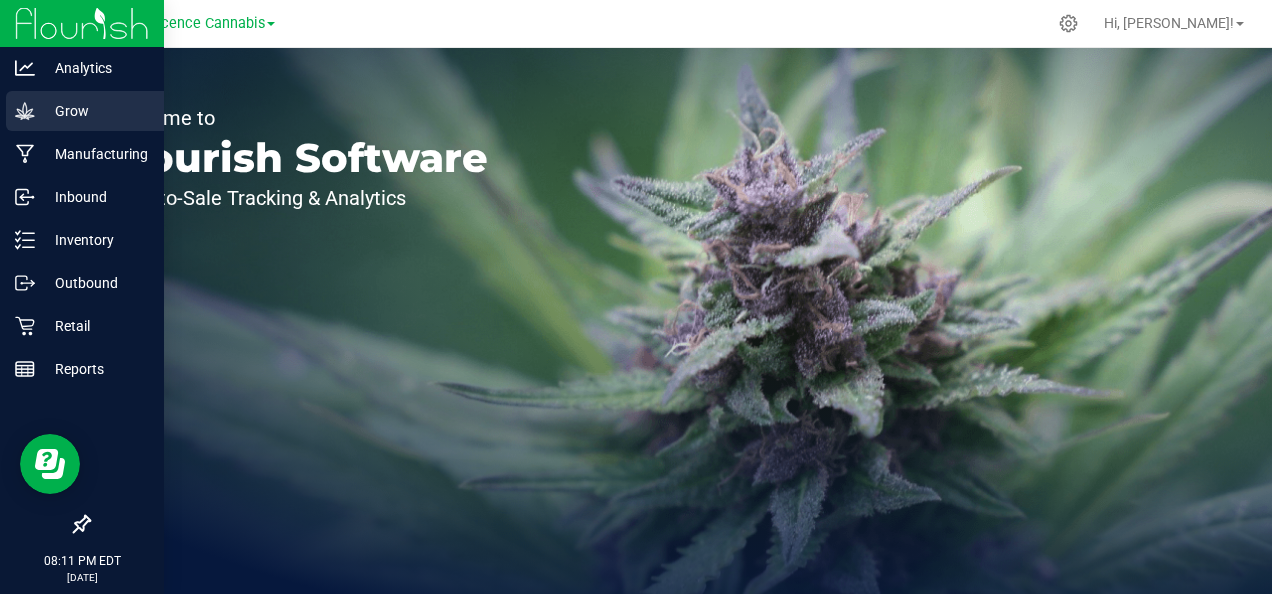 click on "Grow" at bounding box center [95, 111] 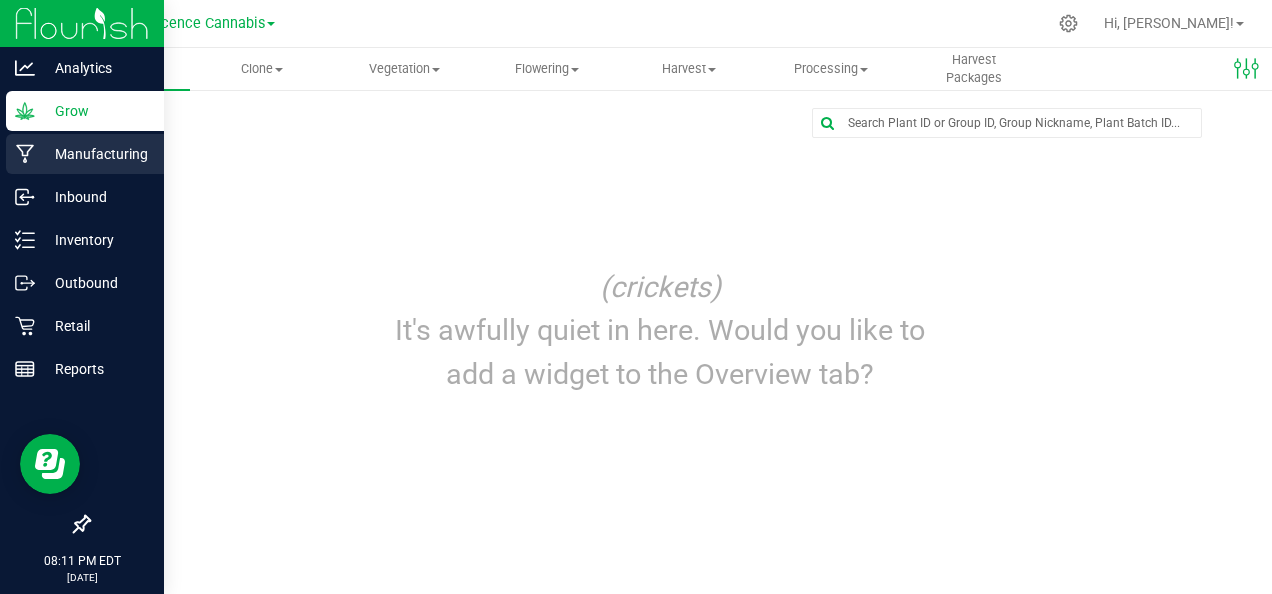 click on "Manufacturing" at bounding box center (95, 154) 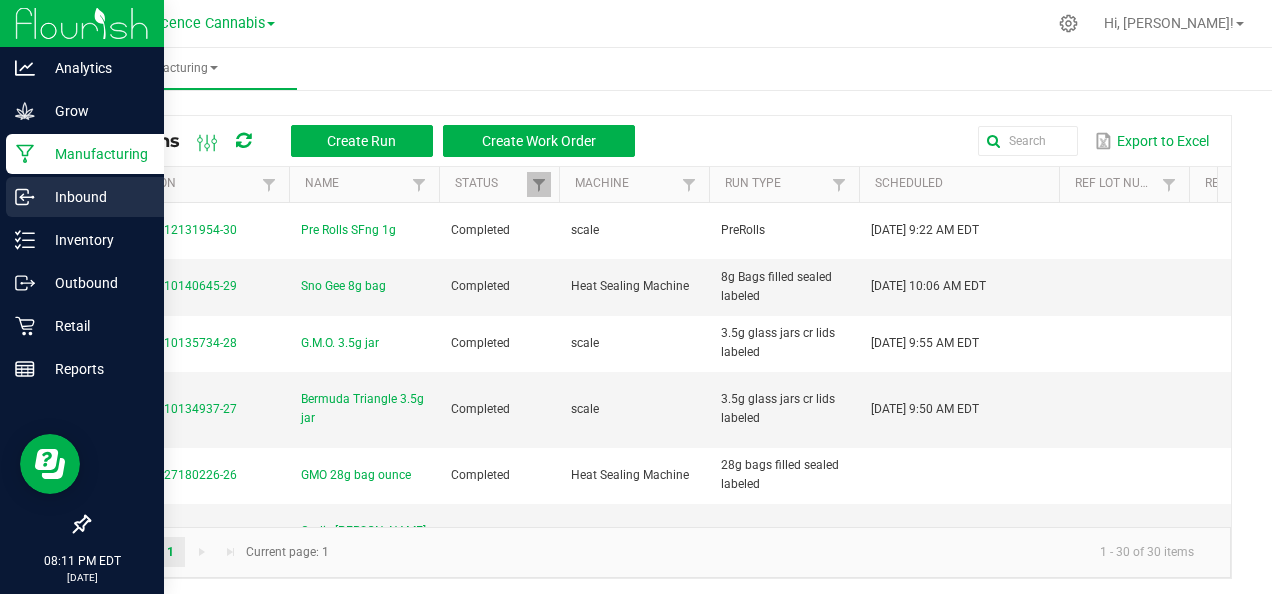 click on "Inbound" at bounding box center [95, 197] 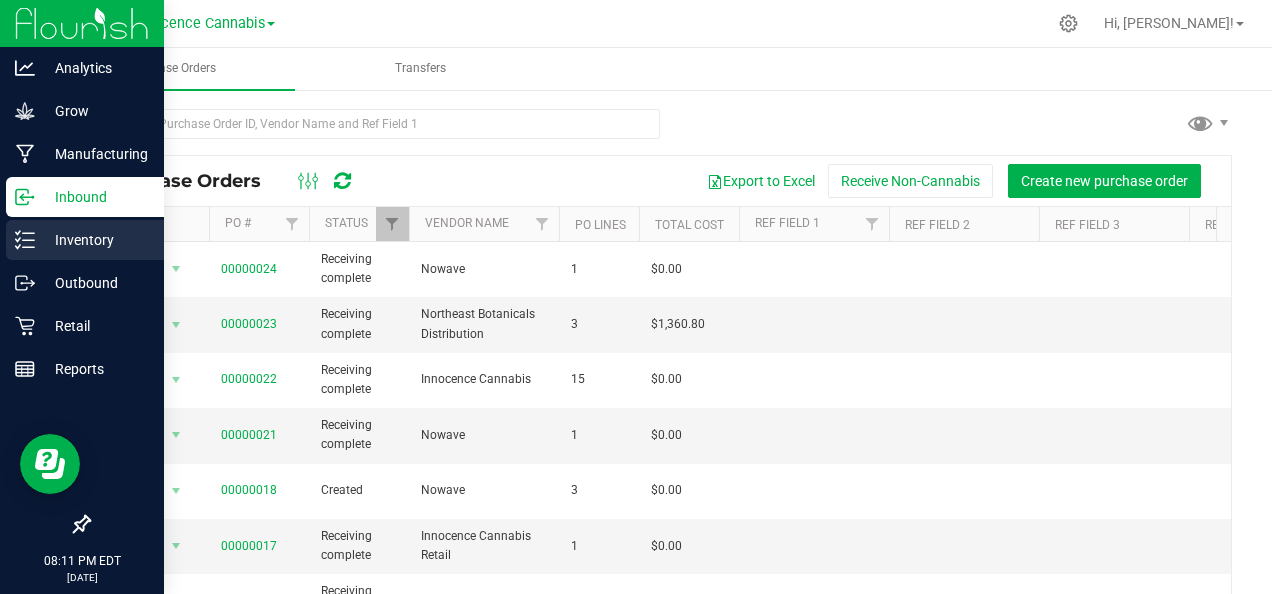 click on "Inventory" at bounding box center (95, 240) 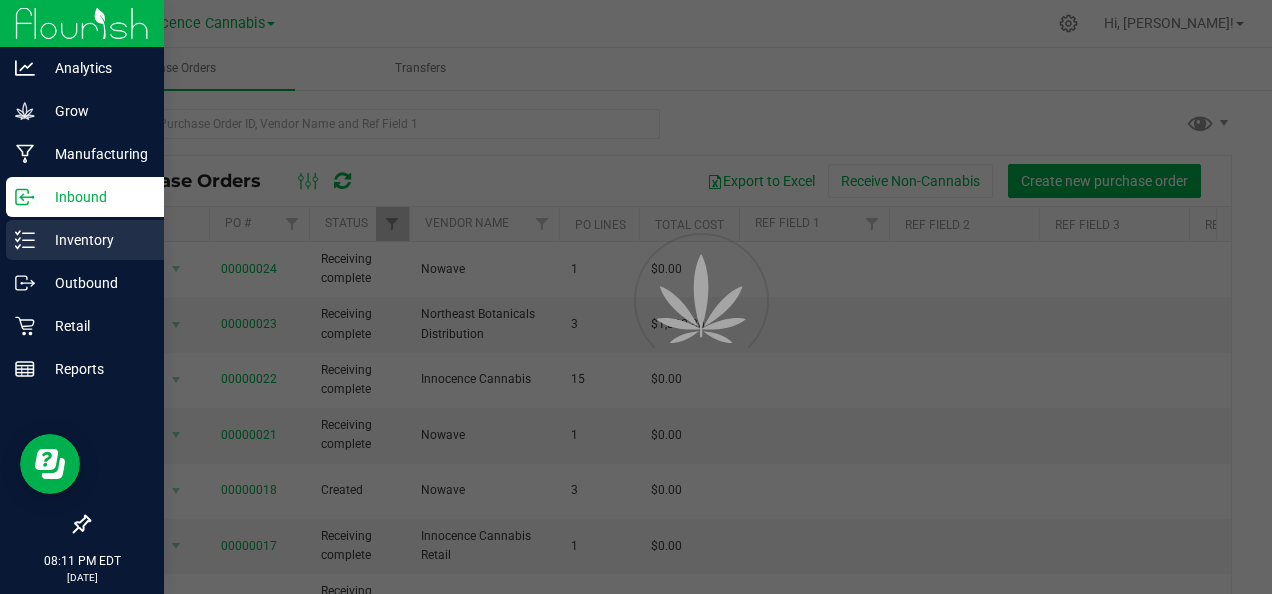 click on "Inventory" at bounding box center [95, 240] 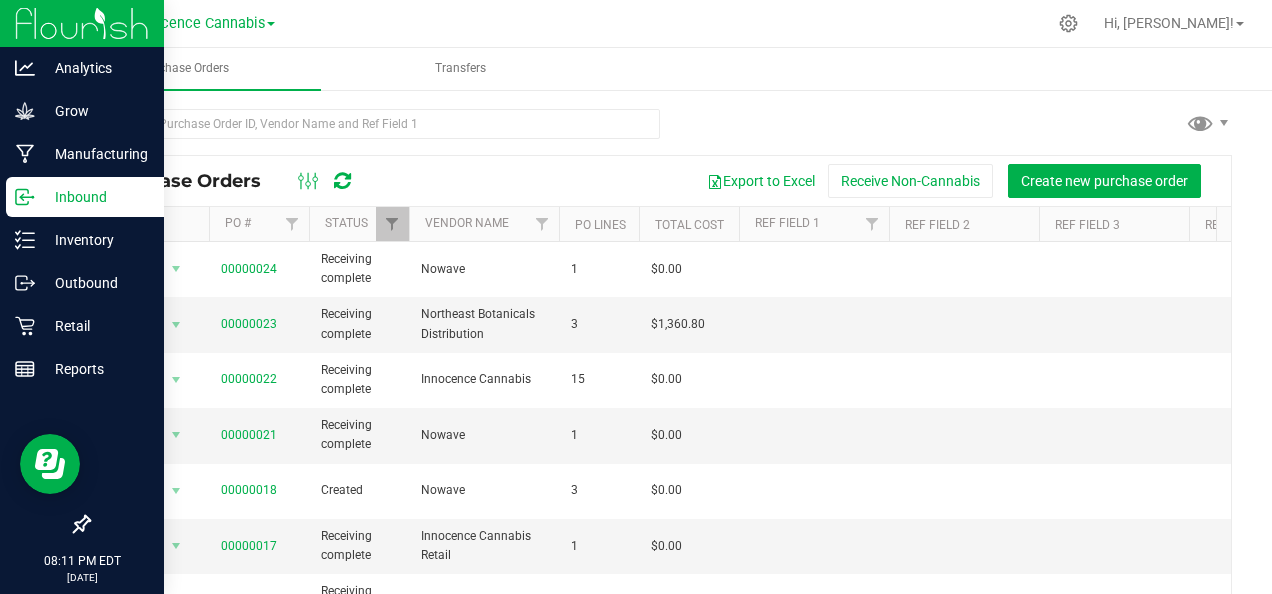 click at bounding box center (82, 23) 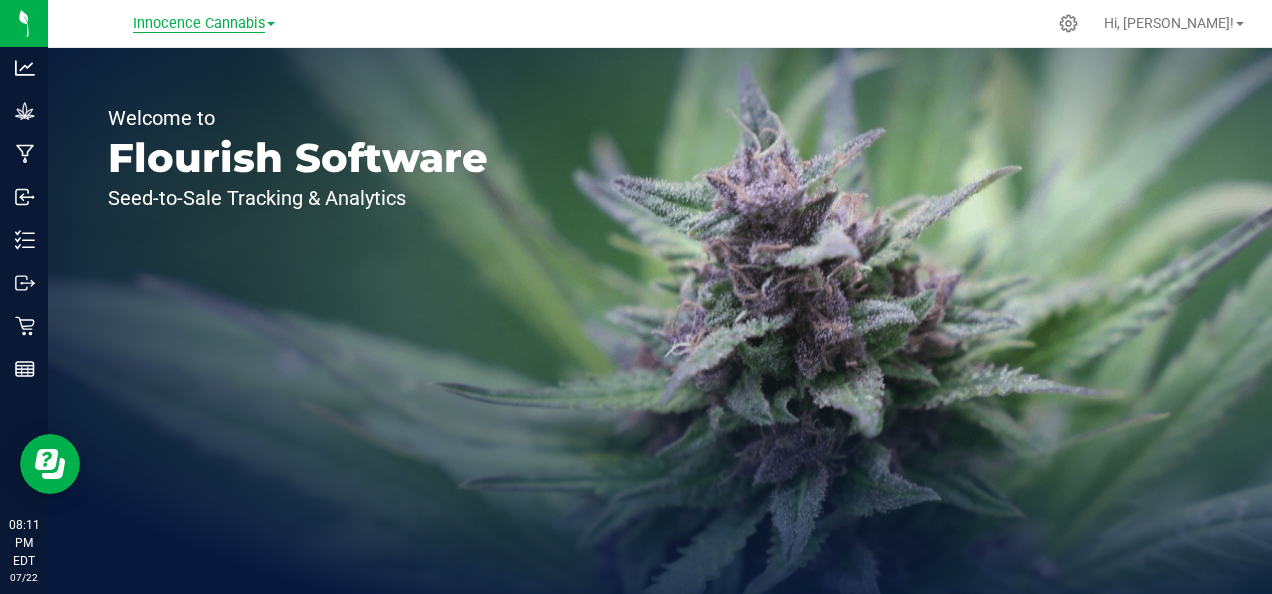 click on "Innocence Cannabis" at bounding box center [199, 24] 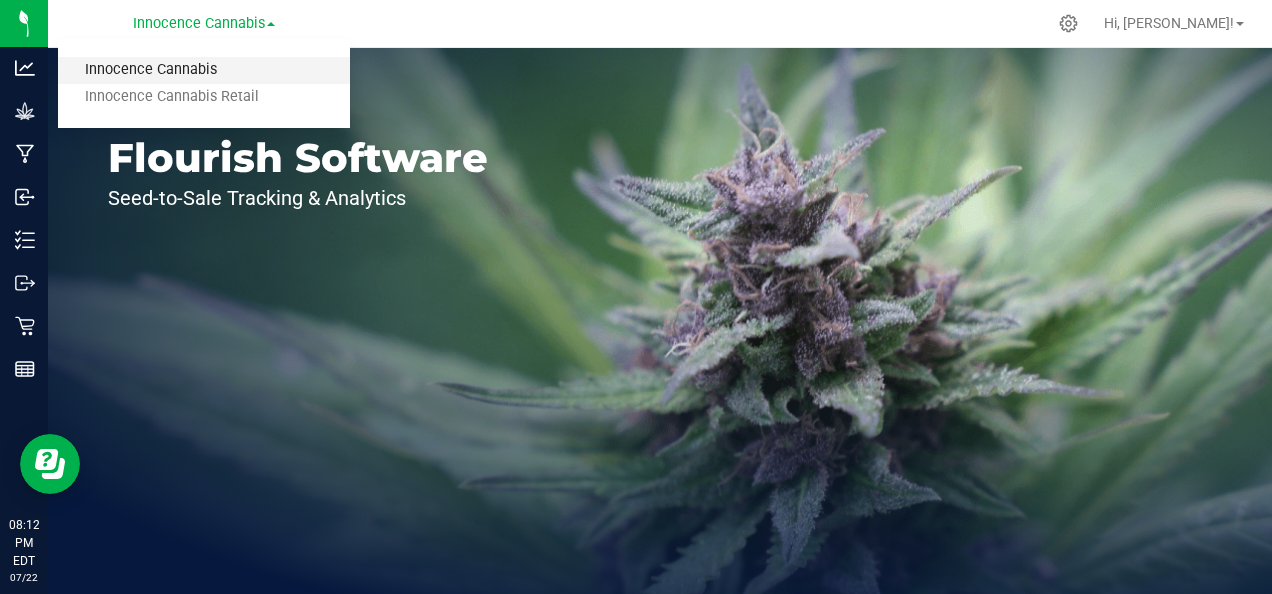 click on "Innocence Cannabis" at bounding box center [204, 70] 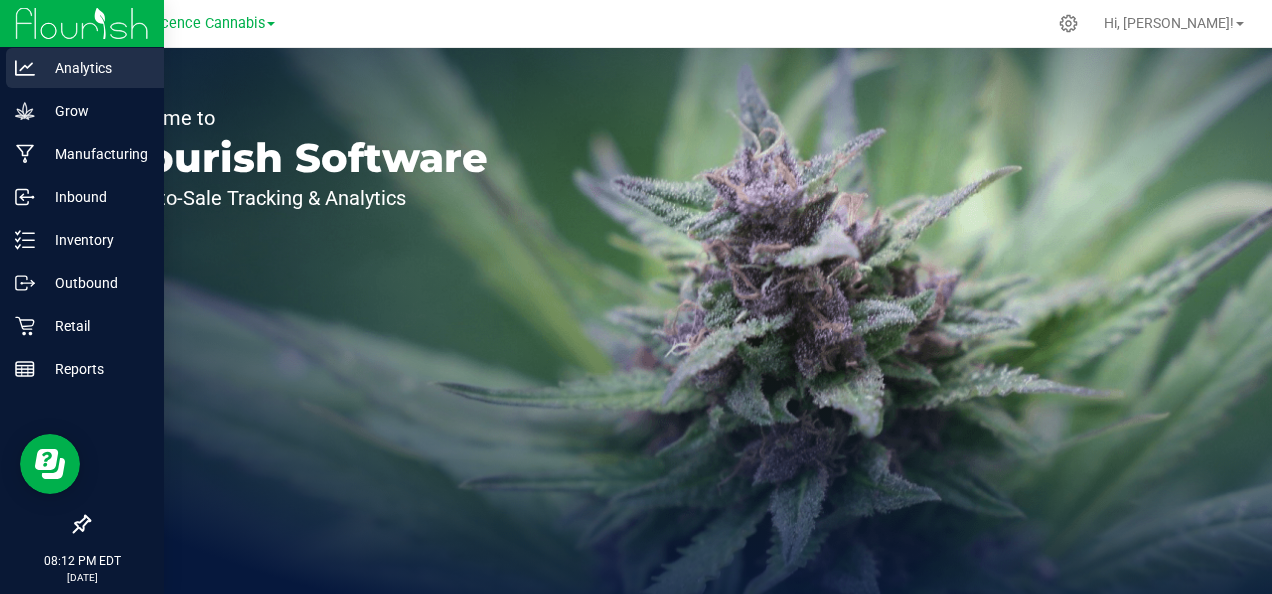 click 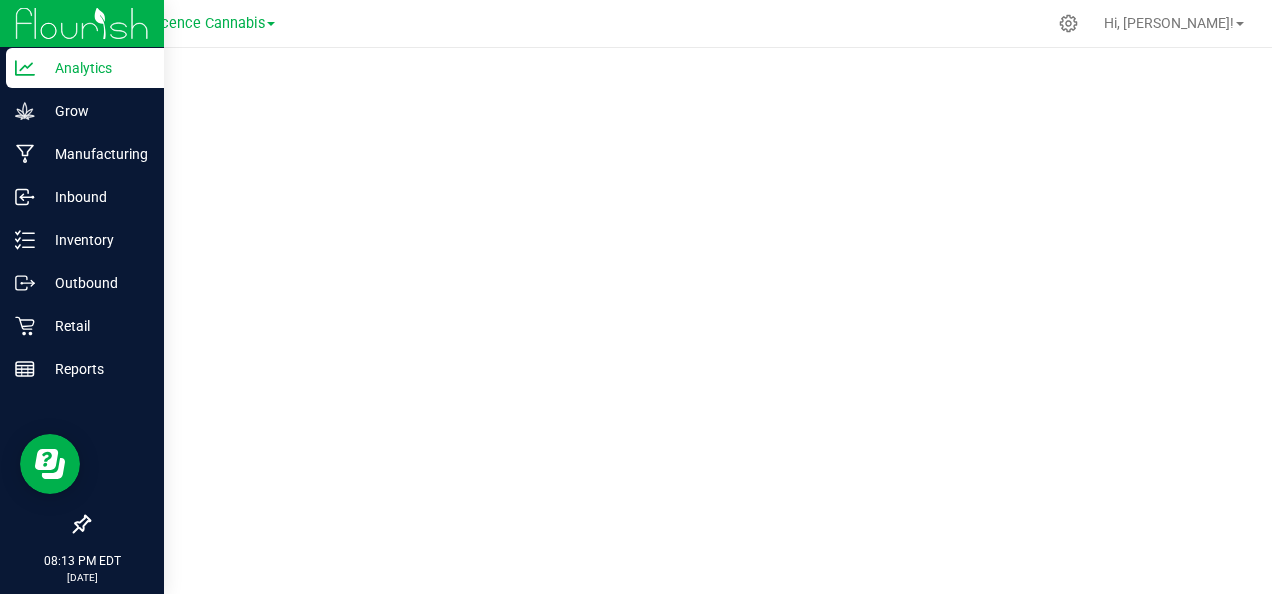click on "Analytics" at bounding box center (95, 68) 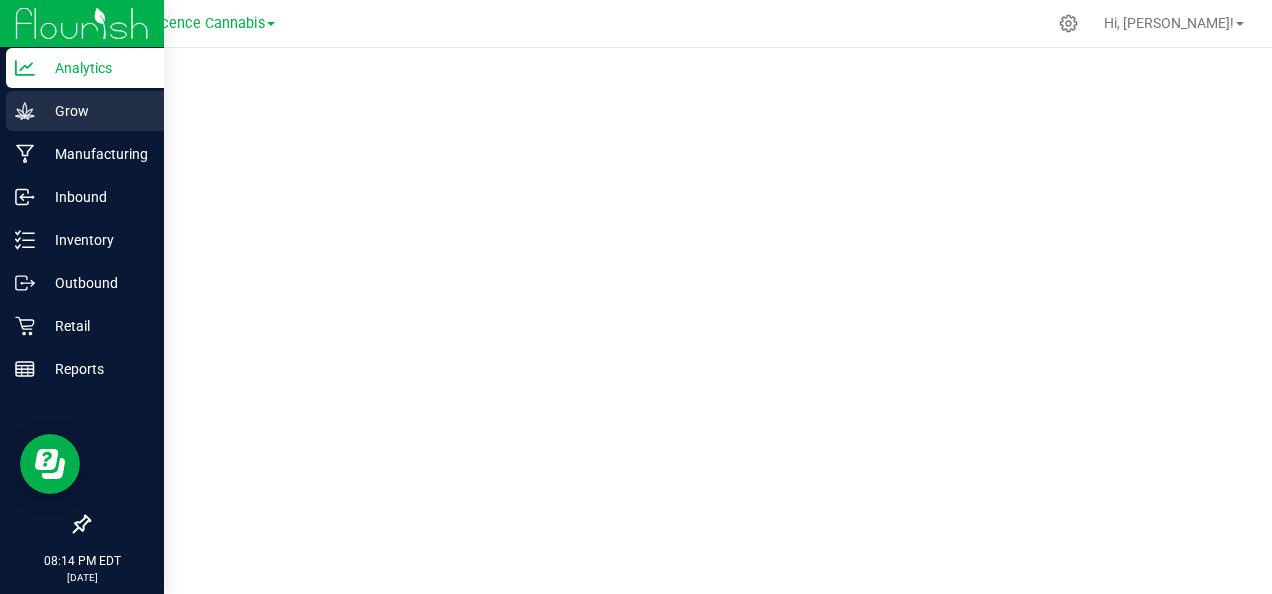 click 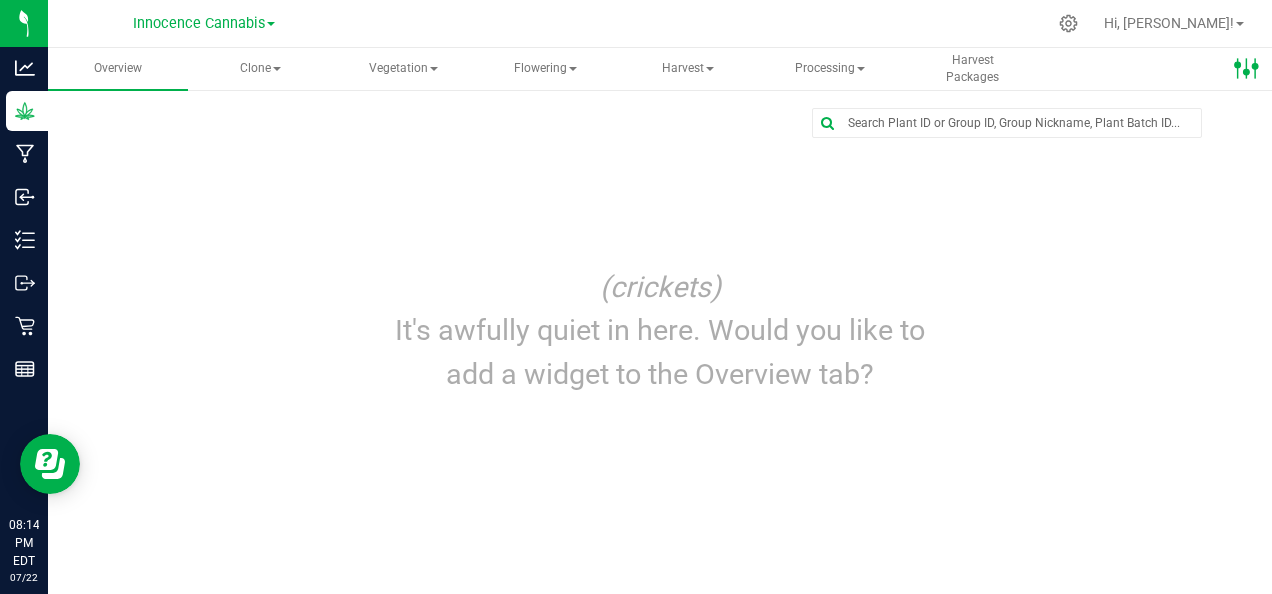 click 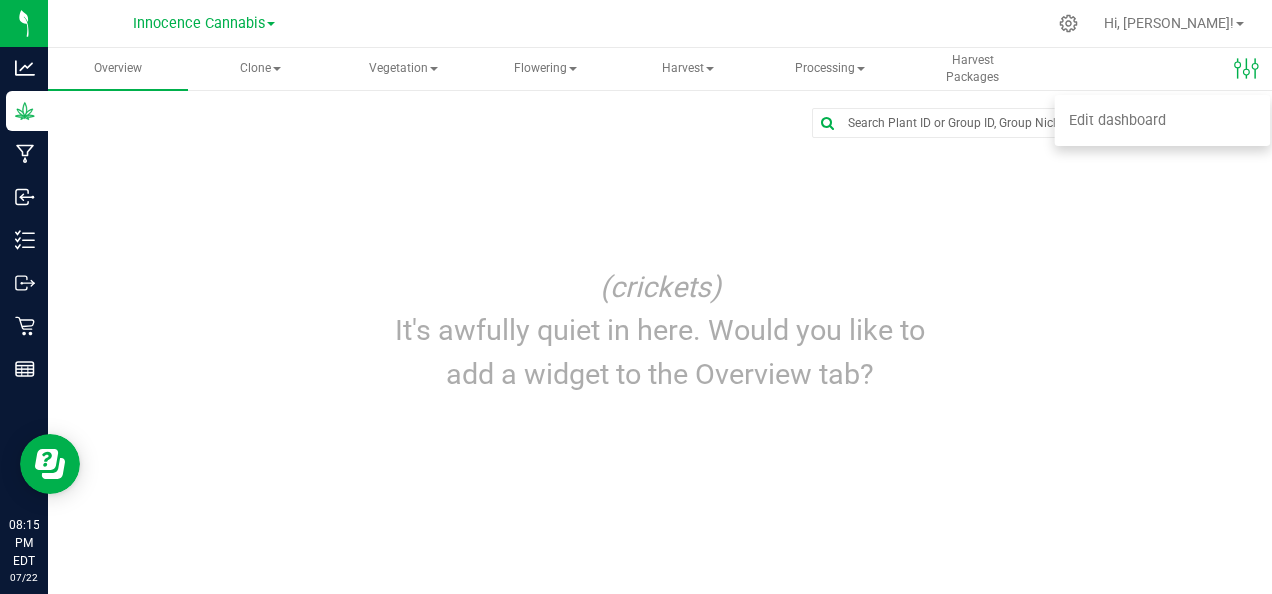click on "Hi, [PERSON_NAME]!" at bounding box center [1174, 23] 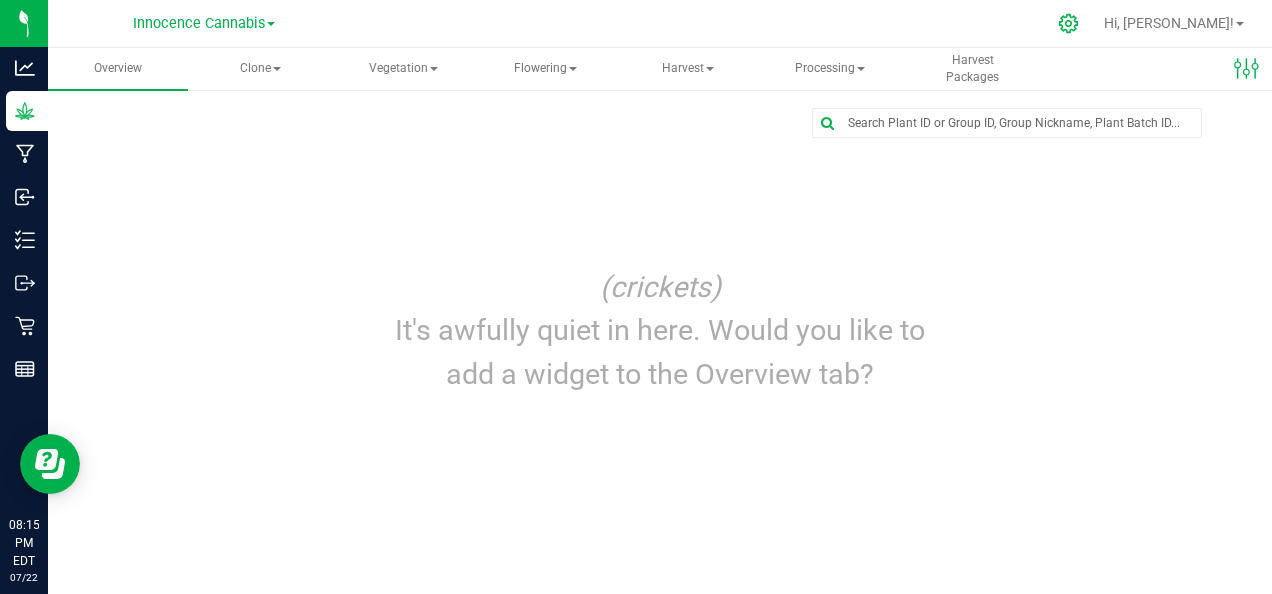 click 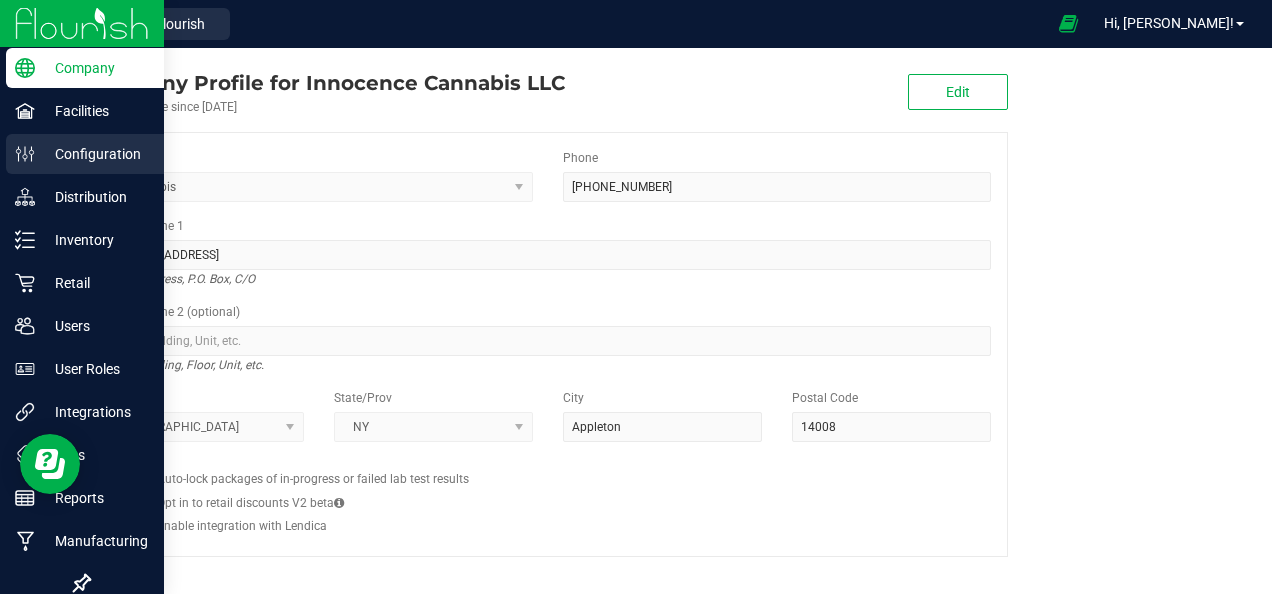 click on "Configuration" at bounding box center (85, 154) 